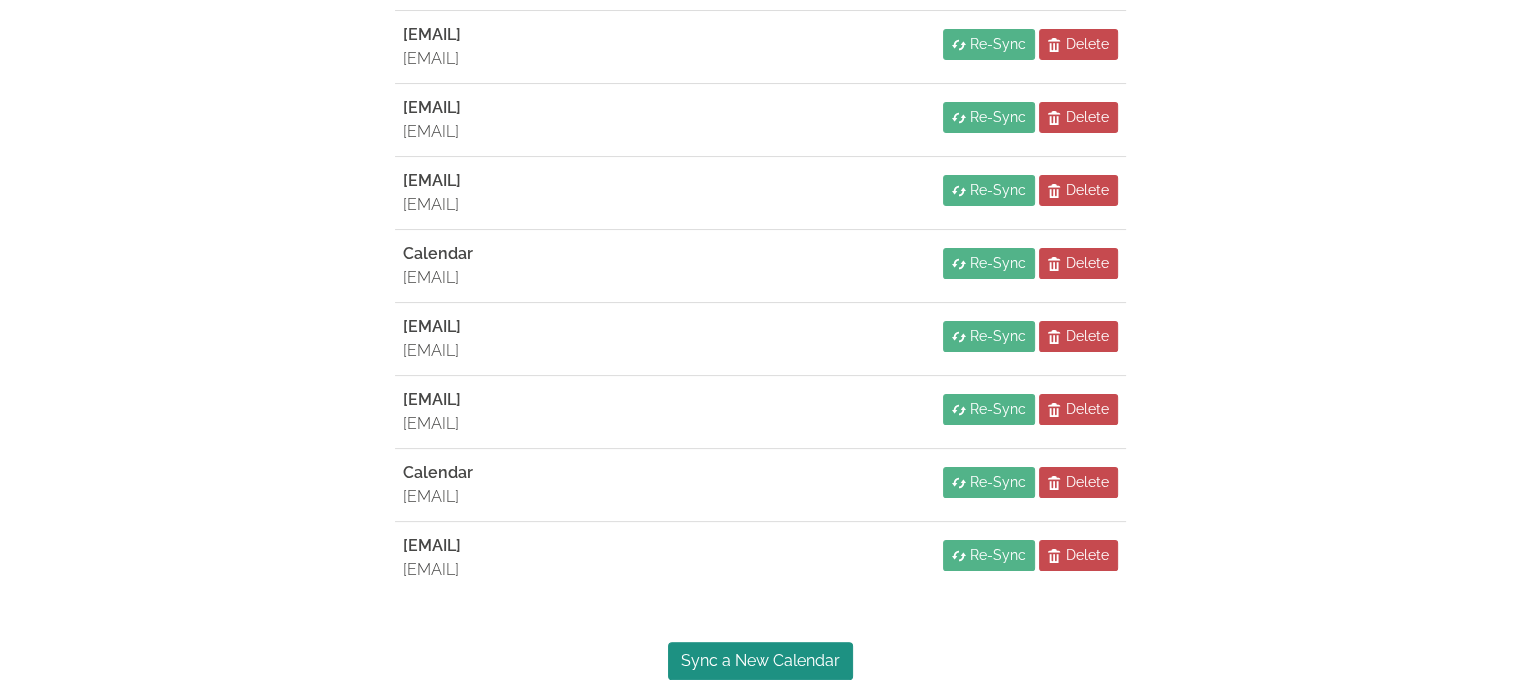 scroll, scrollTop: 601, scrollLeft: 0, axis: vertical 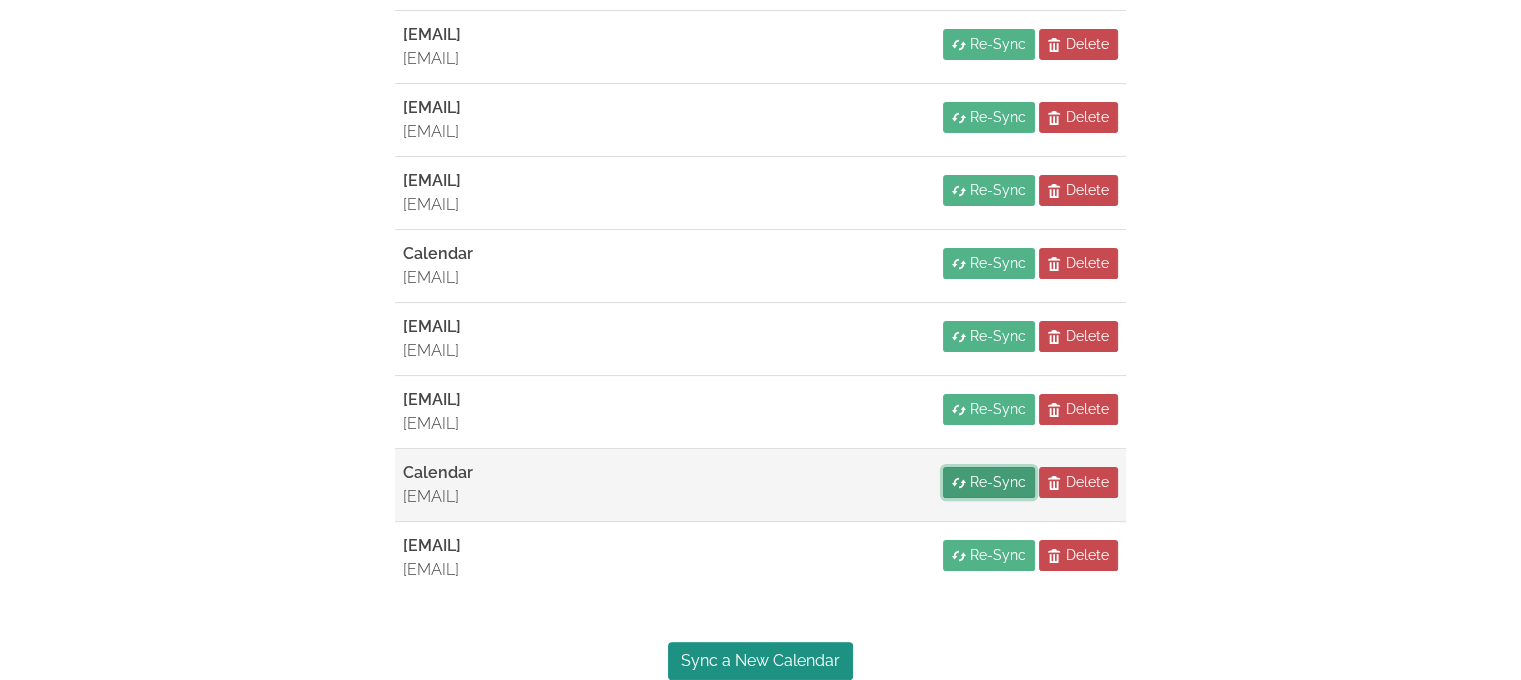 click on "Re-Sync" at bounding box center [998, 482] 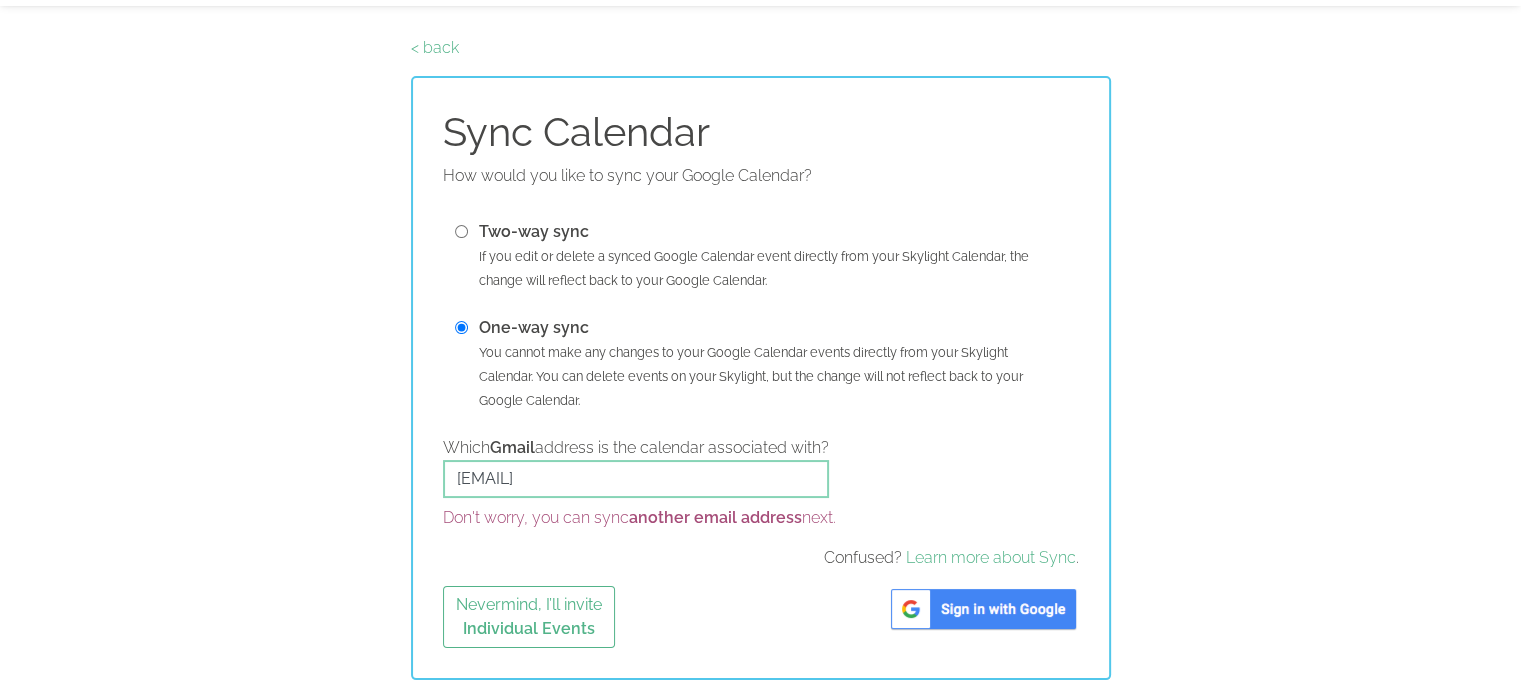 scroll, scrollTop: 207, scrollLeft: 0, axis: vertical 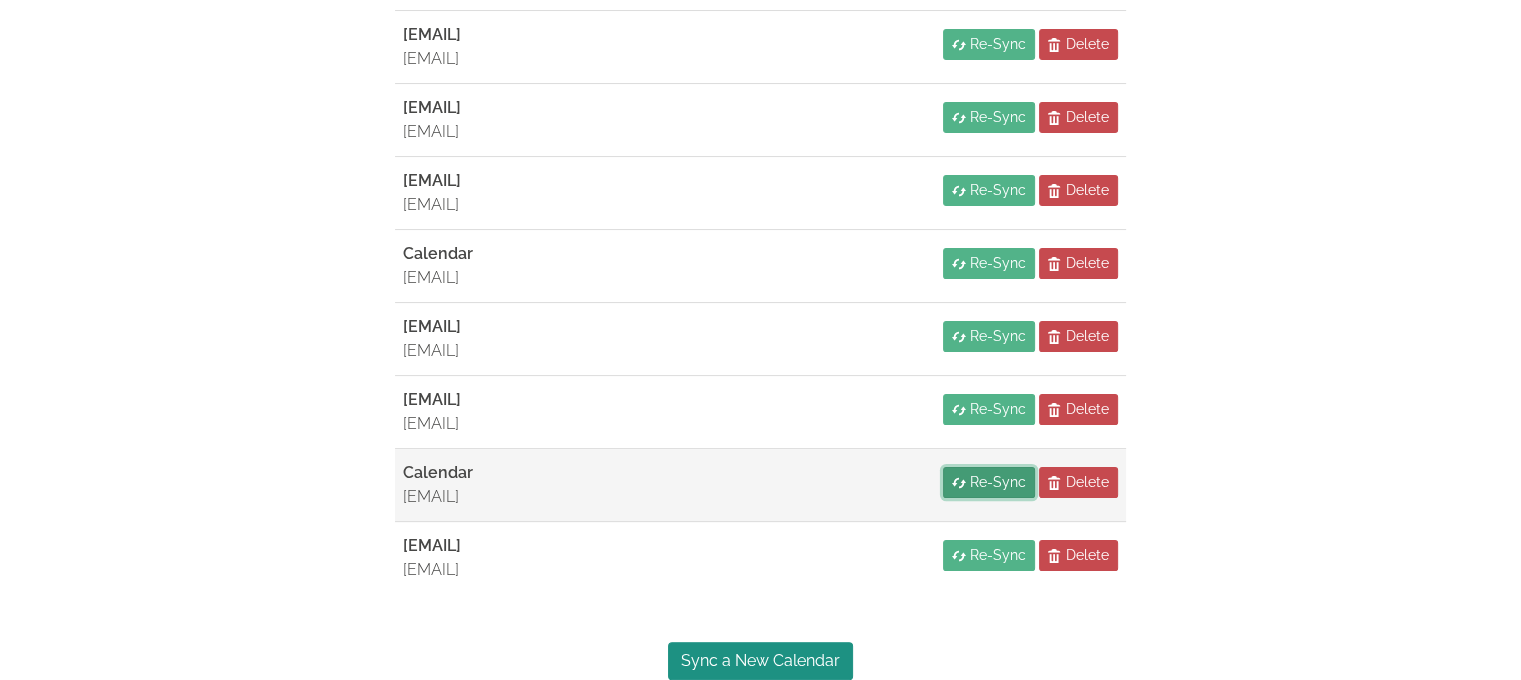 click on "Re-Sync" at bounding box center [998, 482] 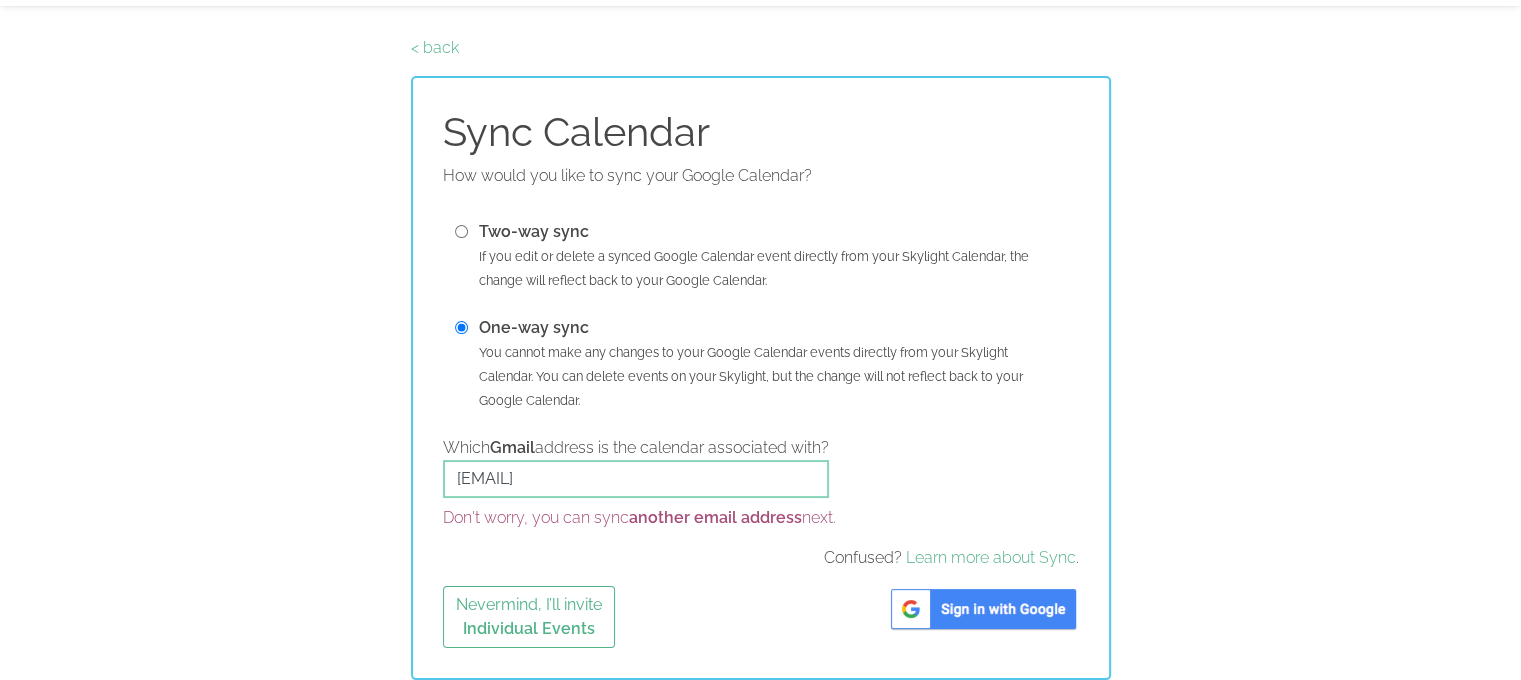 scroll, scrollTop: 200, scrollLeft: 0, axis: vertical 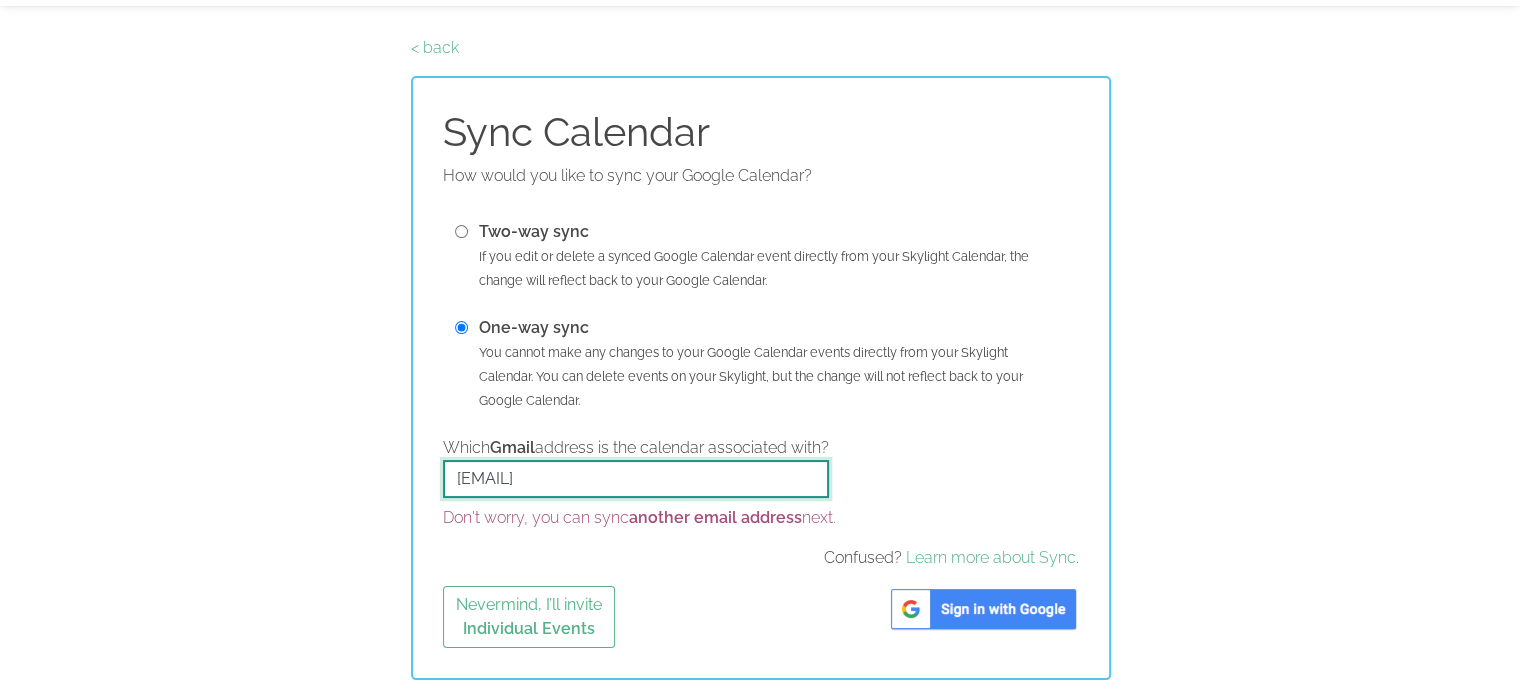 click on "lagreeece16@hotmail.com" at bounding box center (636, 479) 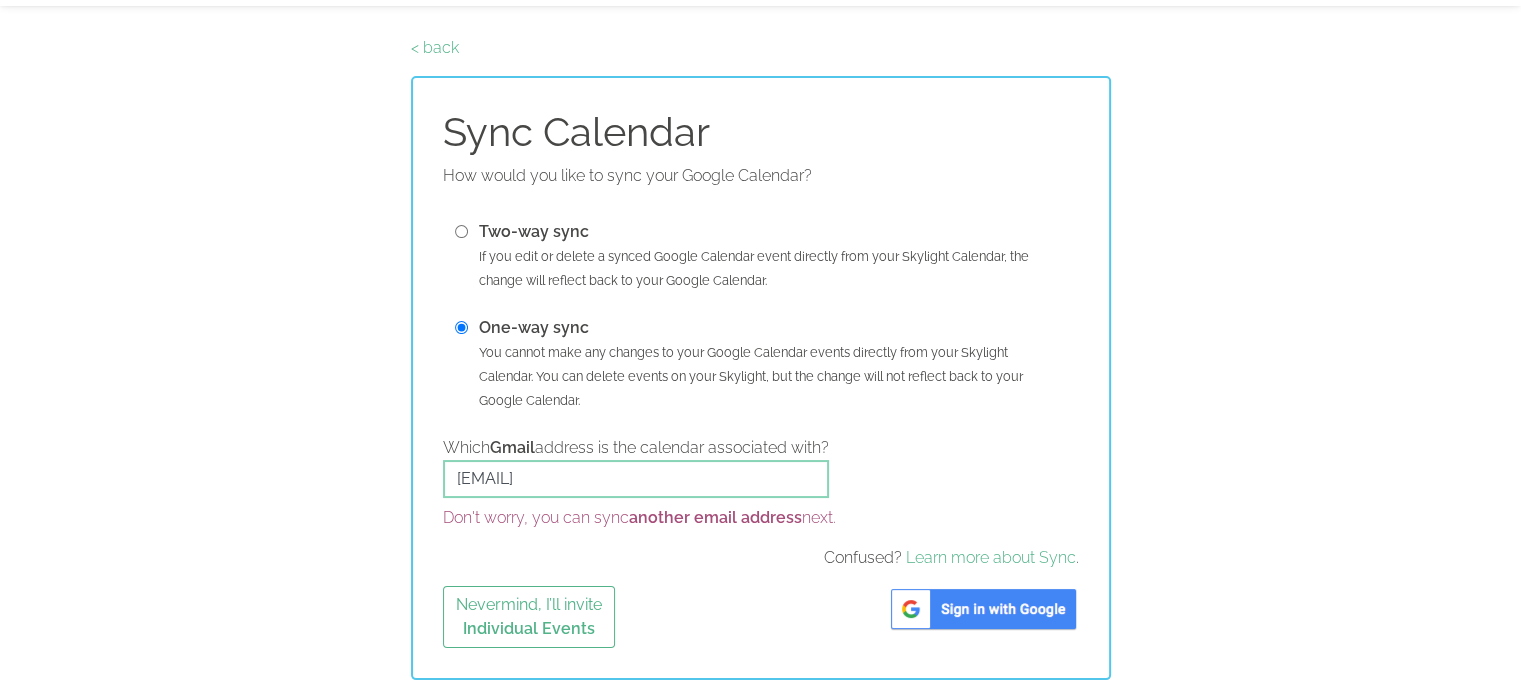 click at bounding box center [983, 609] 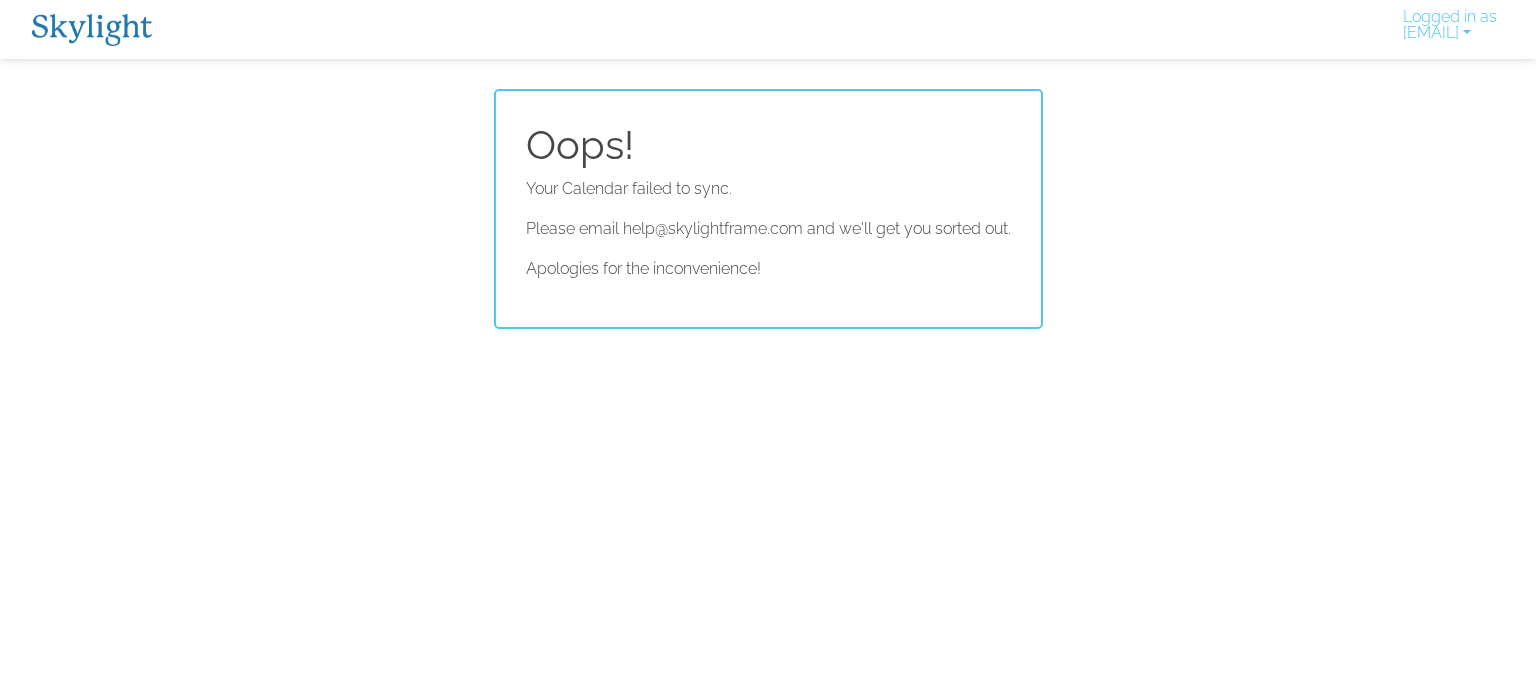scroll, scrollTop: 0, scrollLeft: 0, axis: both 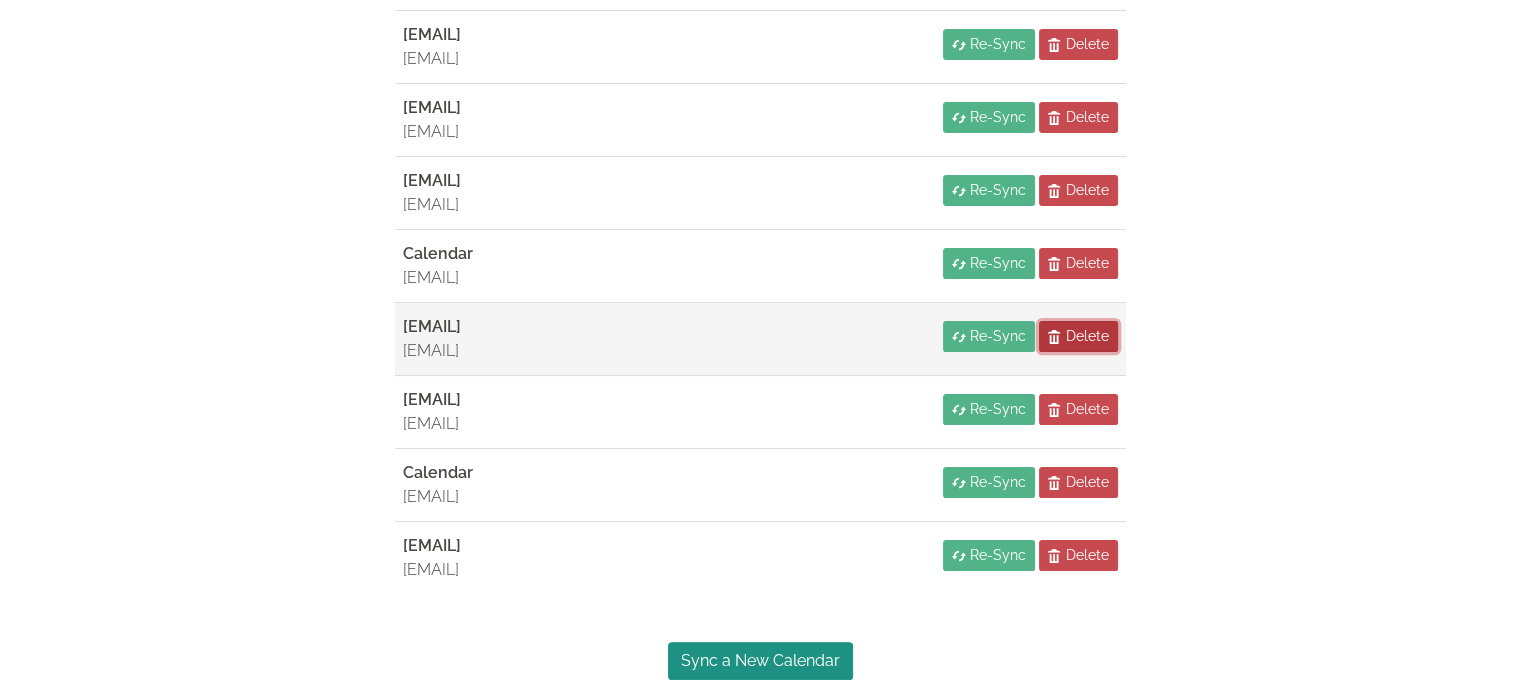 click on "Delete" at bounding box center [1087, 336] 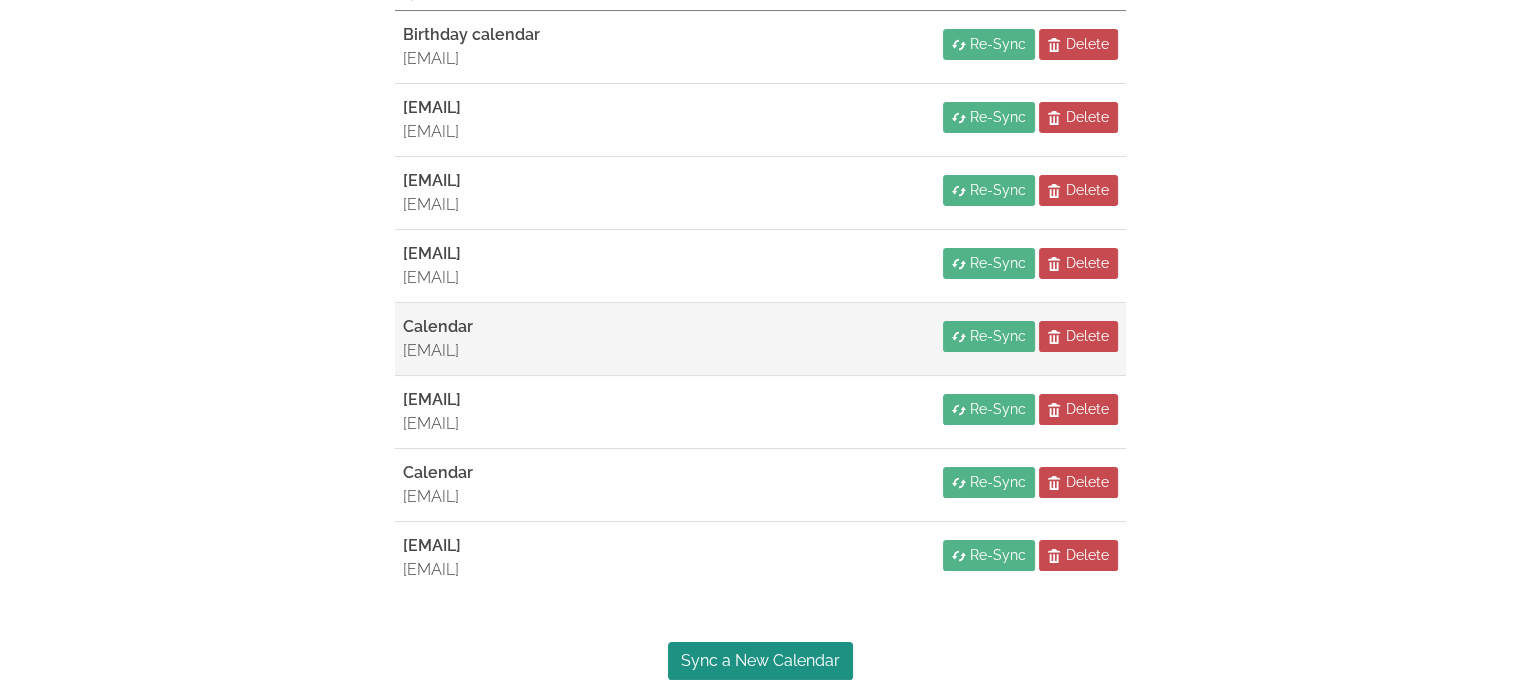 scroll, scrollTop: 510, scrollLeft: 0, axis: vertical 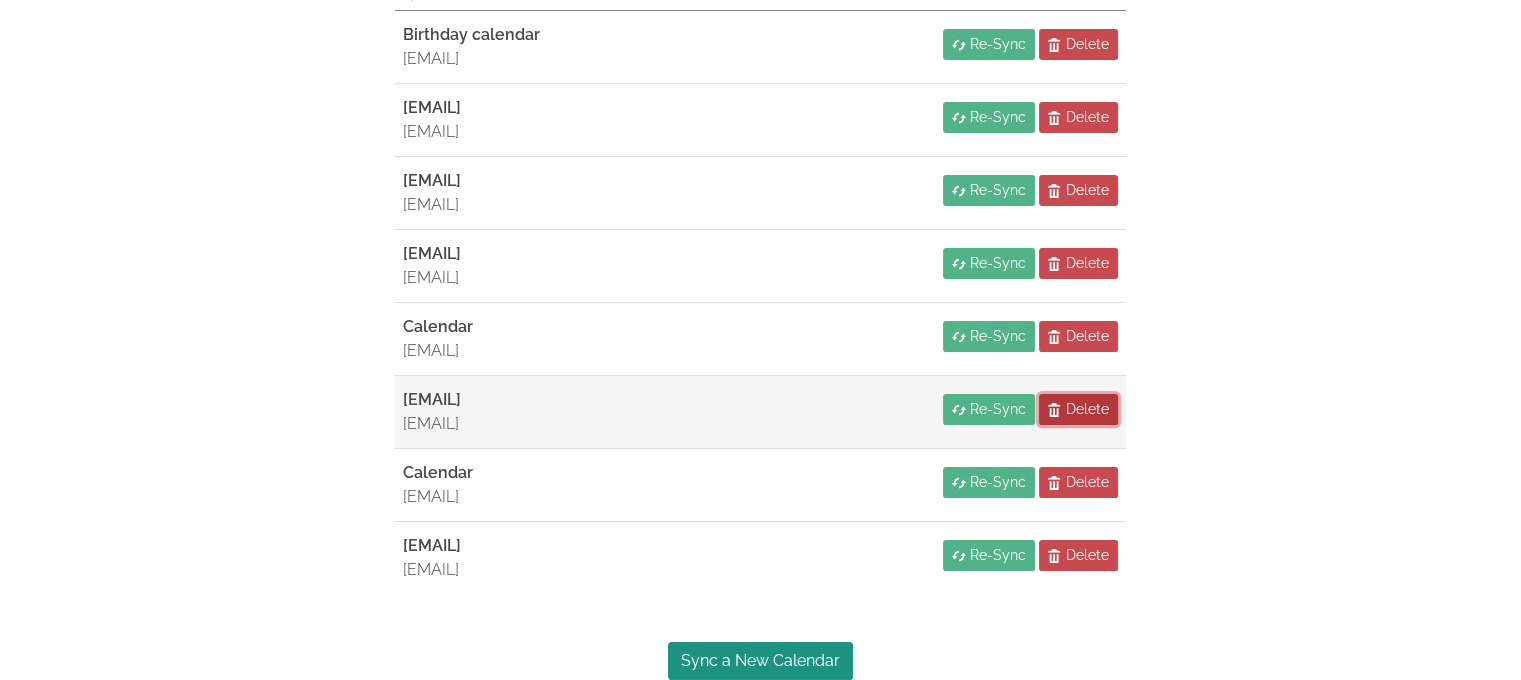 click on "Delete" at bounding box center [1087, 409] 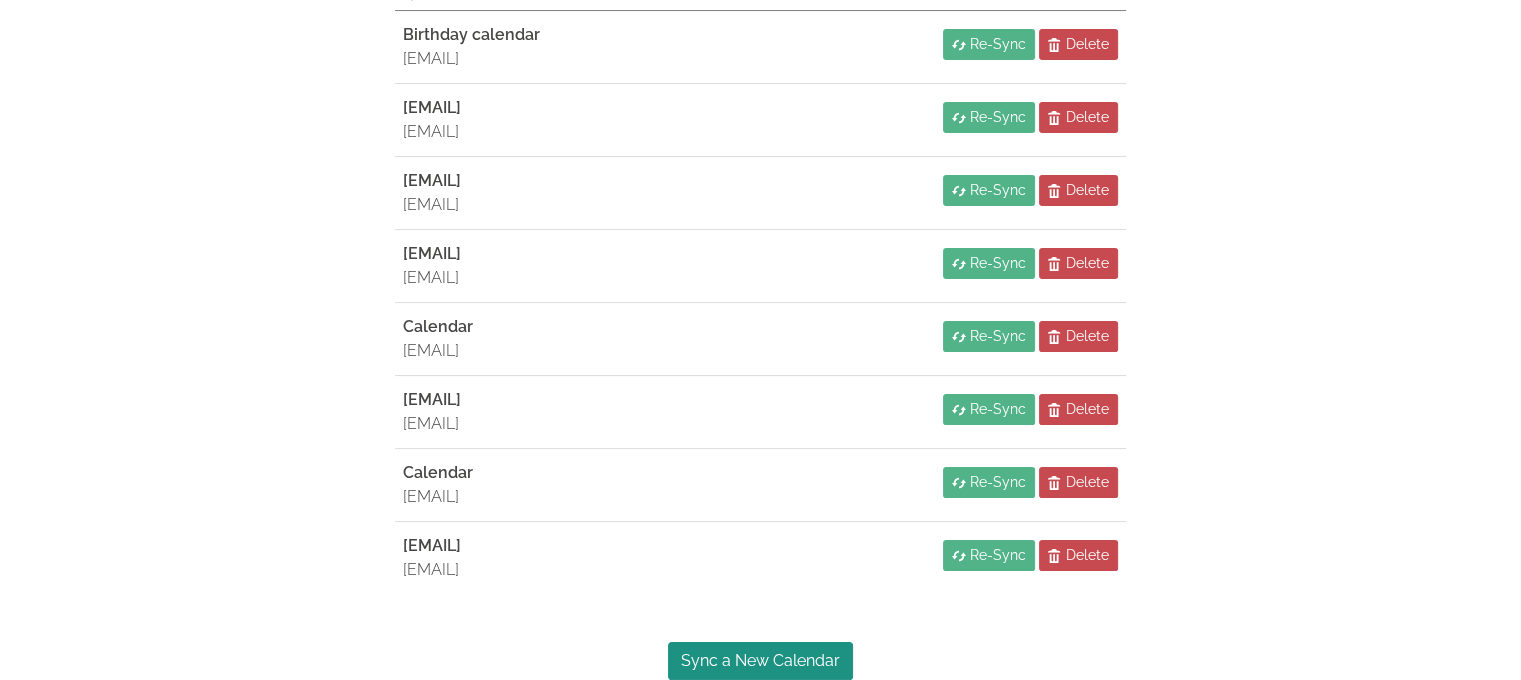 scroll, scrollTop: 420, scrollLeft: 0, axis: vertical 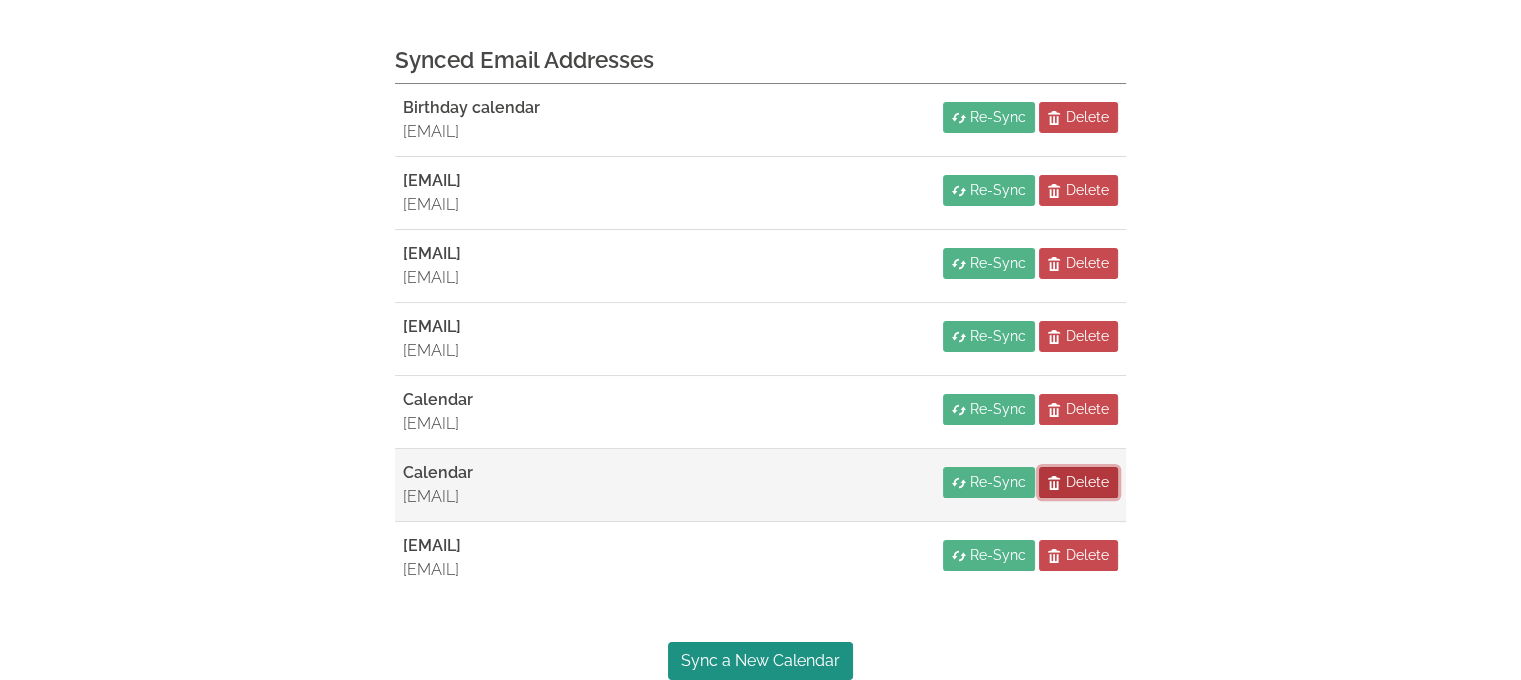 click on "Delete" at bounding box center [1087, 482] 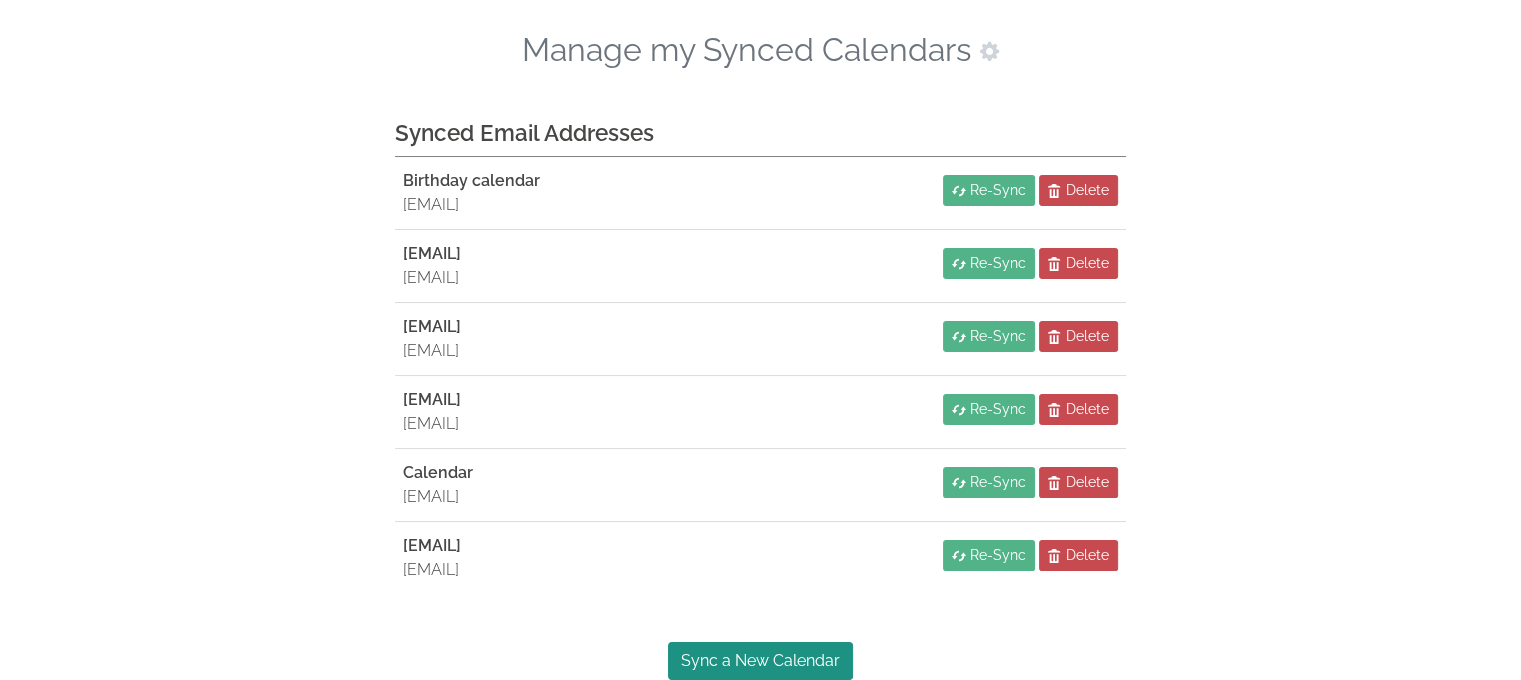 scroll, scrollTop: 328, scrollLeft: 0, axis: vertical 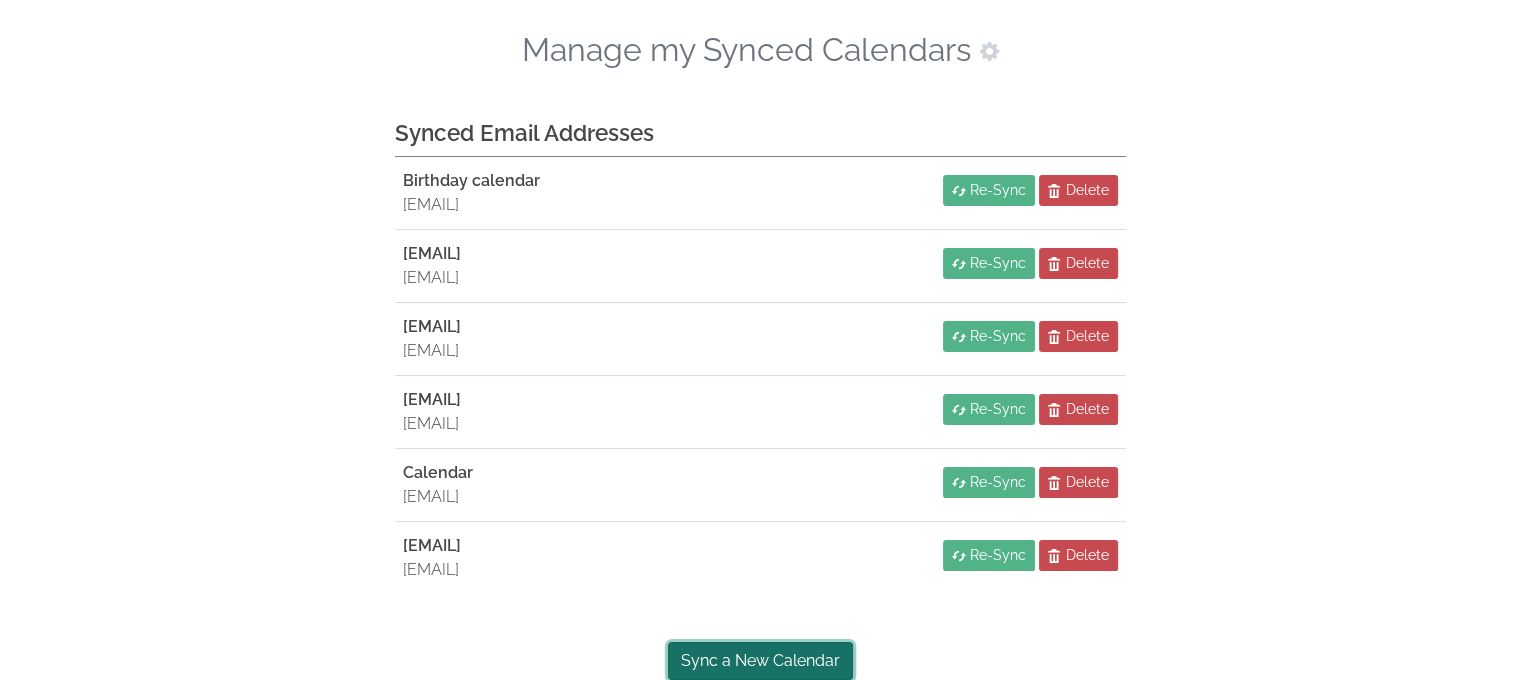 click on "Sync a New Calendar" at bounding box center (760, 661) 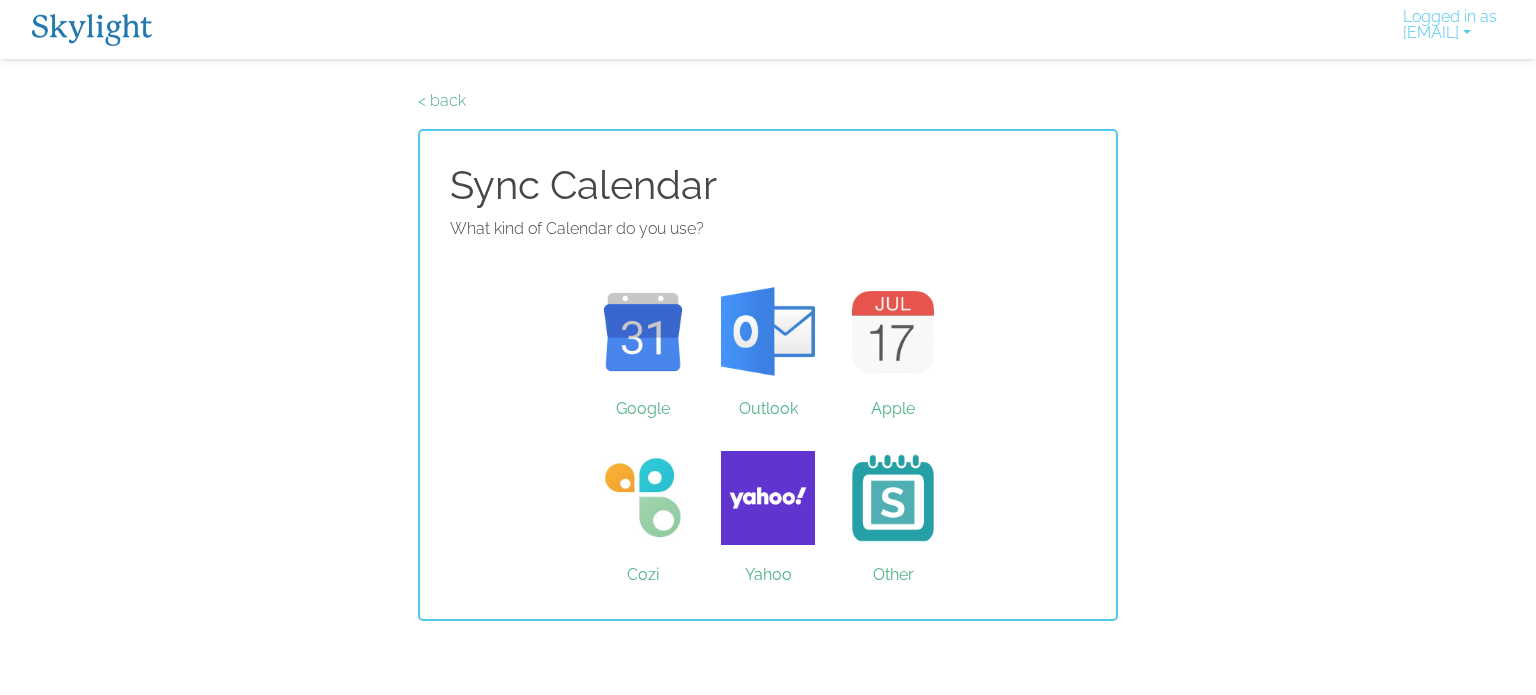 scroll, scrollTop: 0, scrollLeft: 0, axis: both 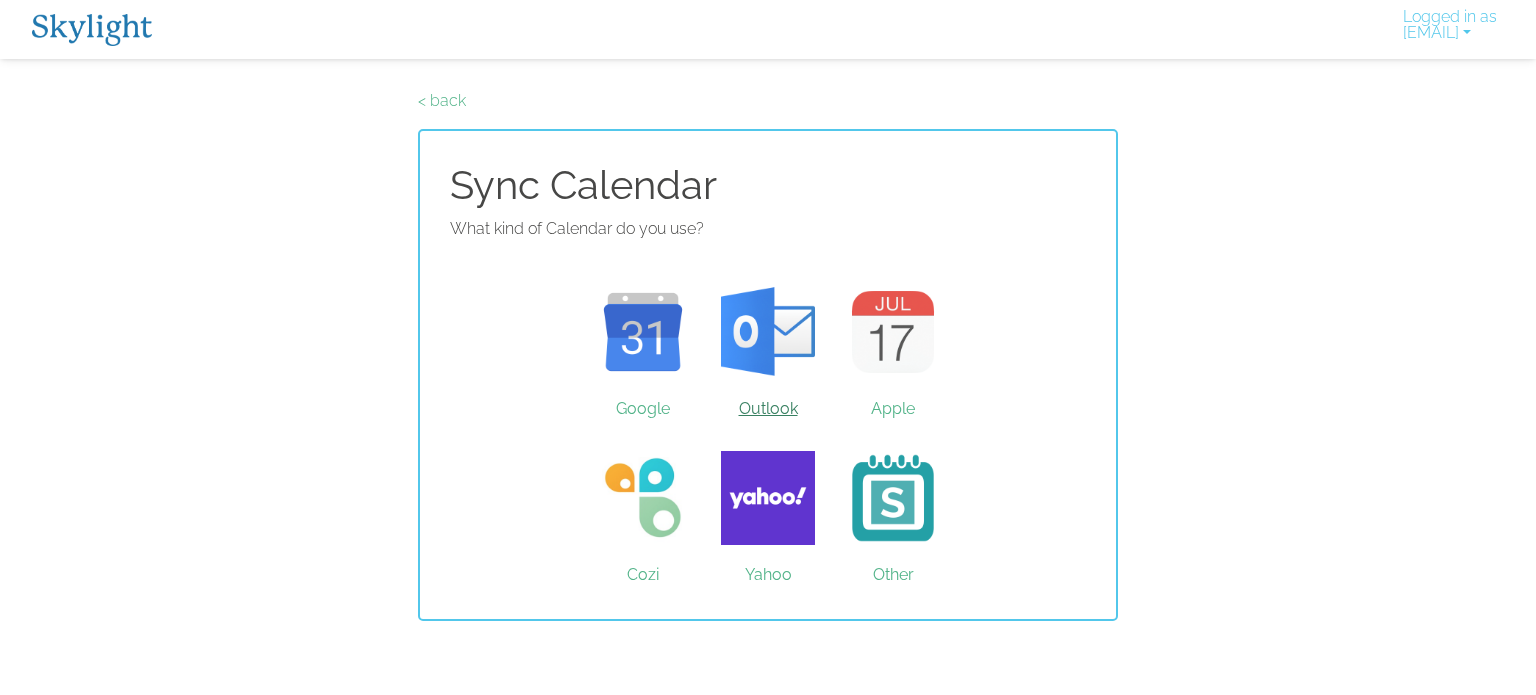 click on "Outlook" at bounding box center (768, 332) 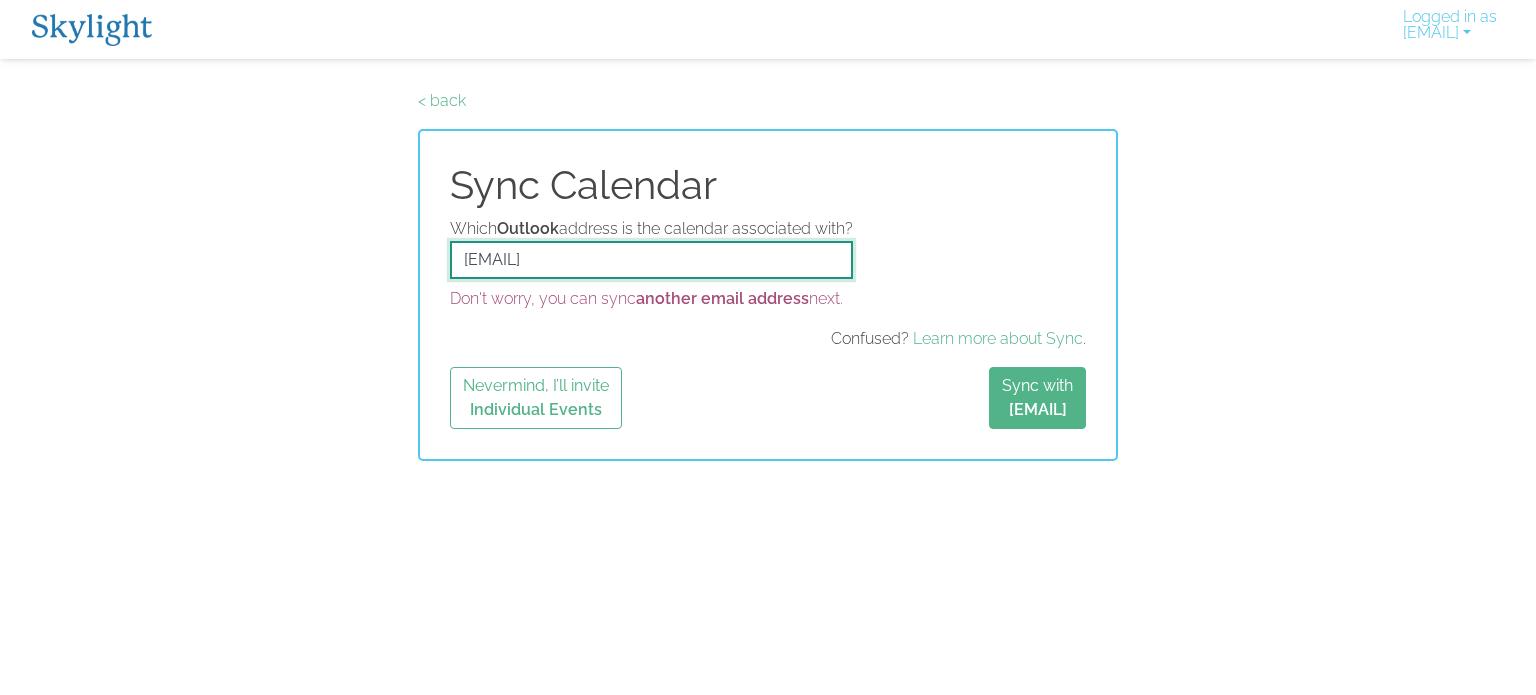 click on "[EMAIL]" at bounding box center (651, 260) 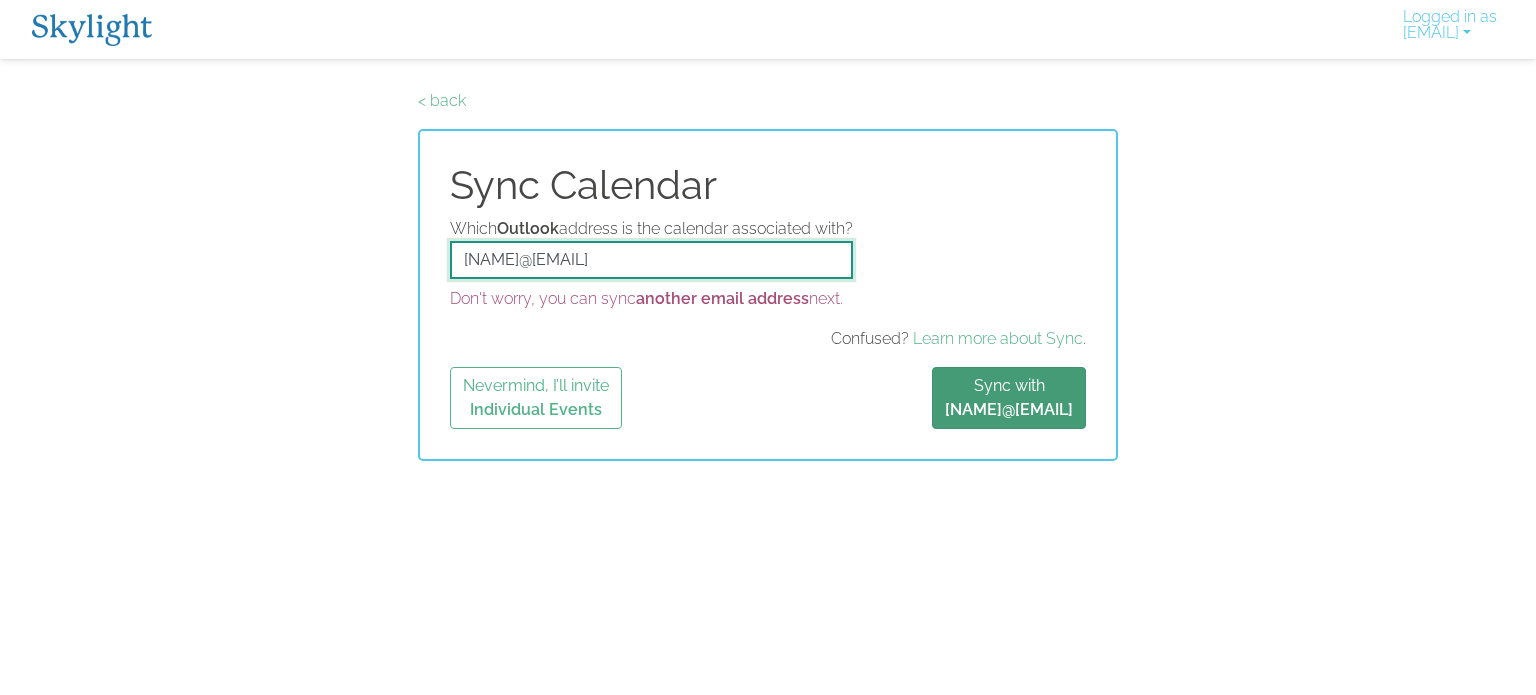 type on "[NAME]@[EMAIL]" 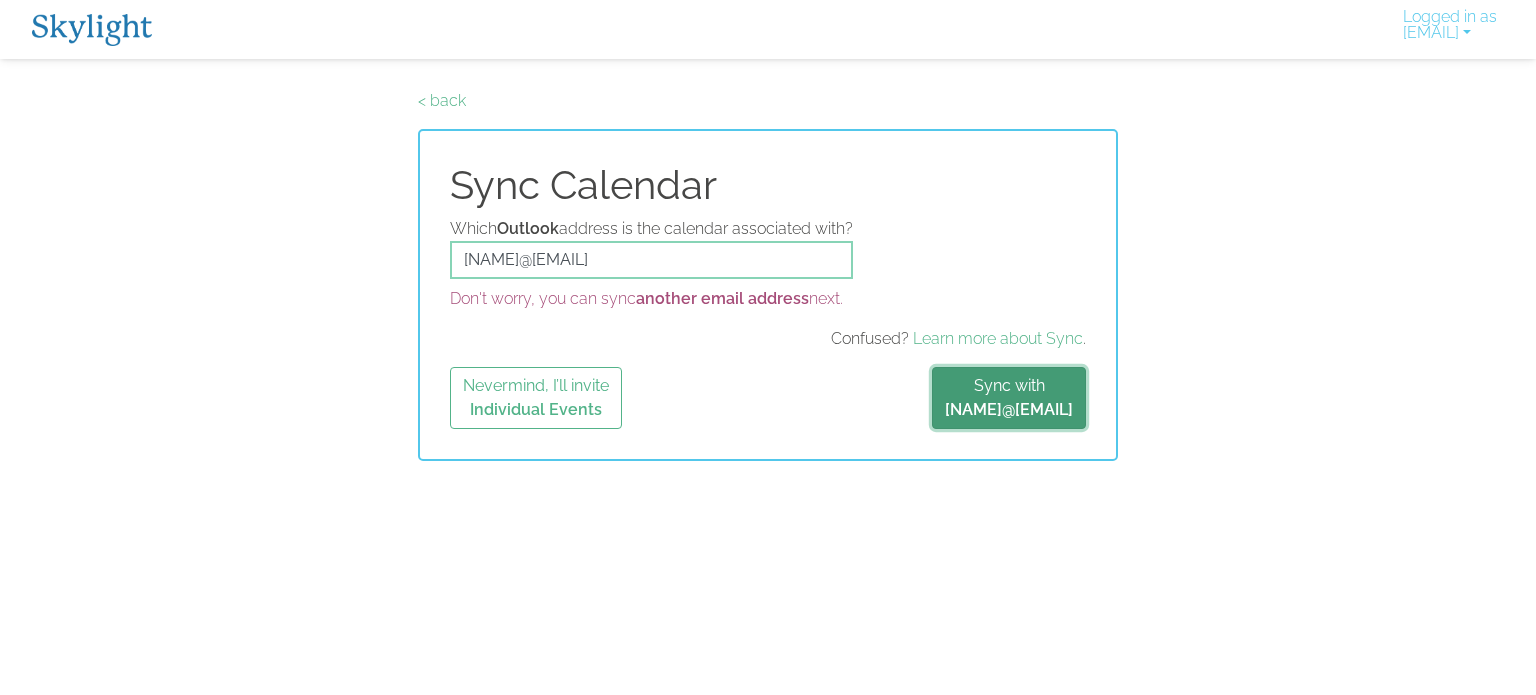 click on "Sync with [EMAIL]" at bounding box center (1009, 398) 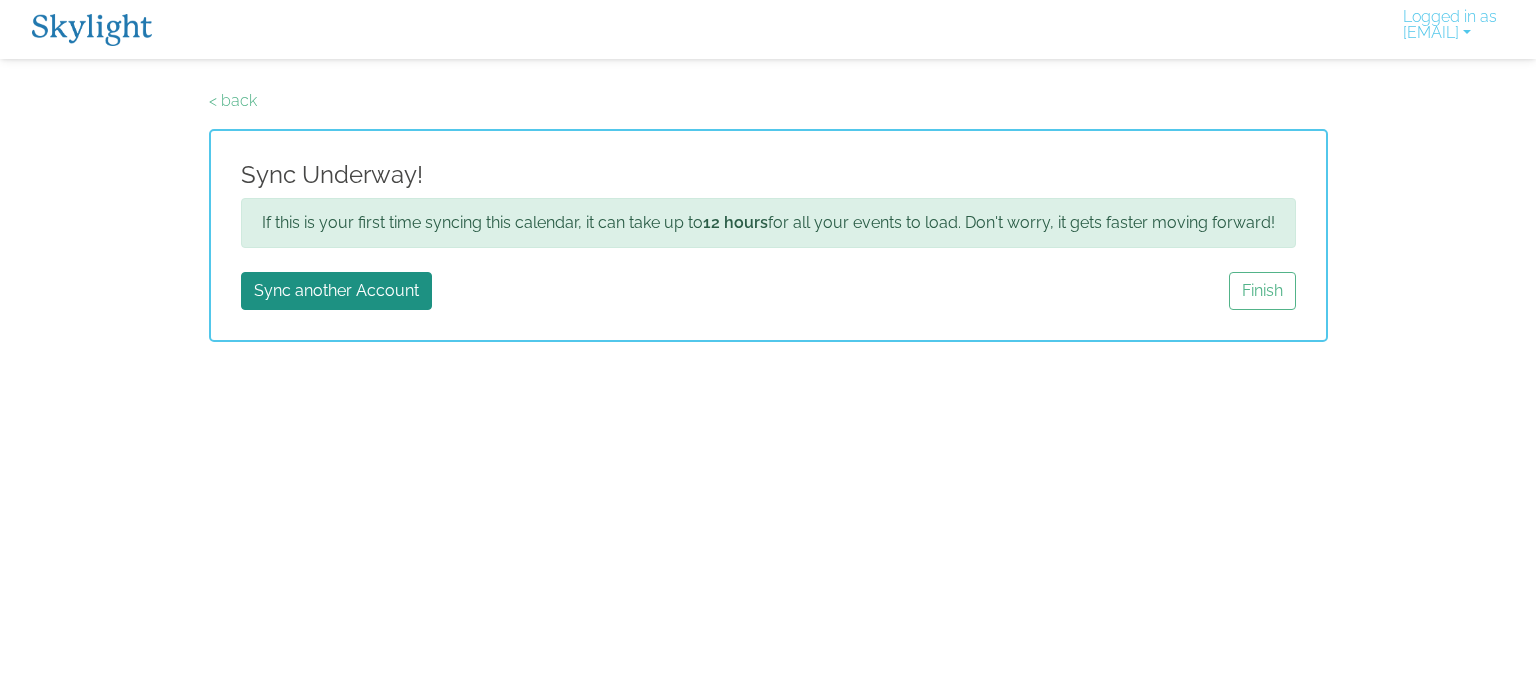 scroll, scrollTop: 0, scrollLeft: 0, axis: both 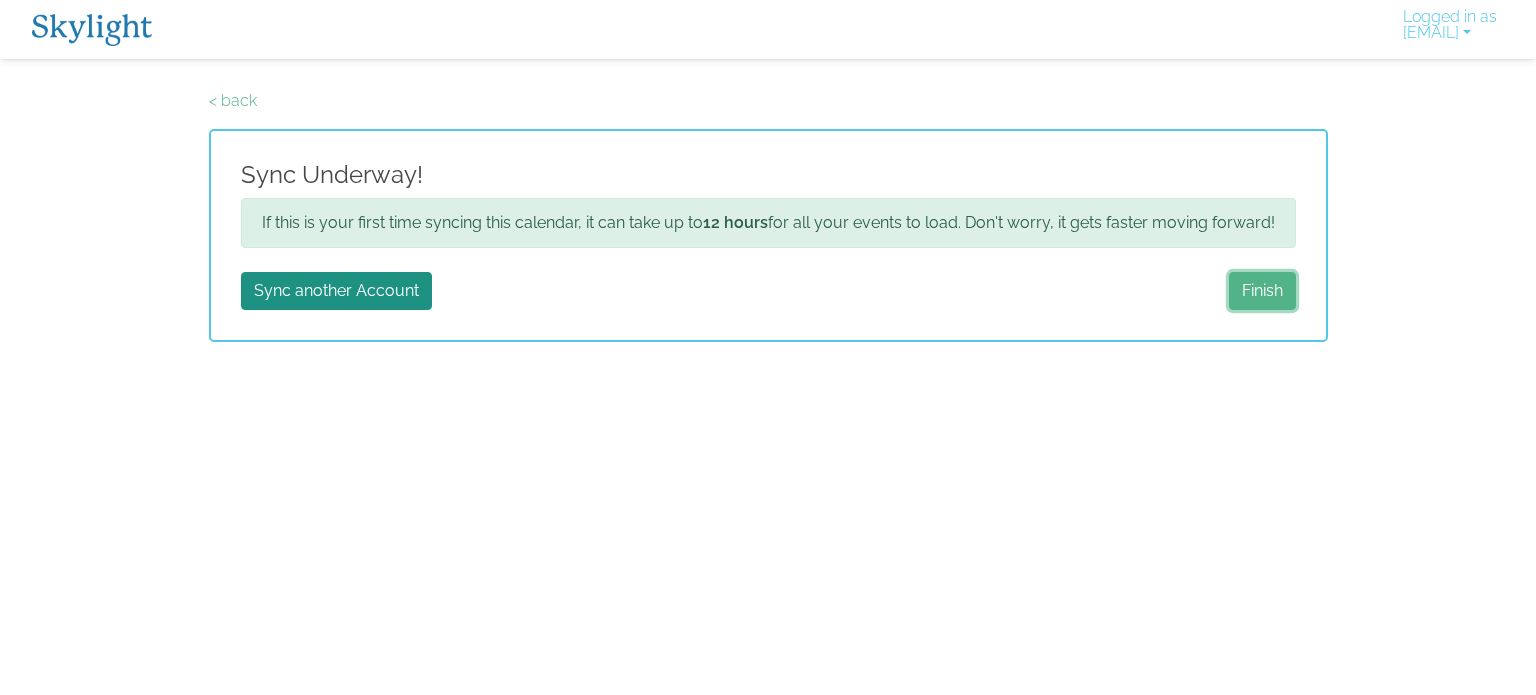click on "Finish" at bounding box center (1262, 291) 